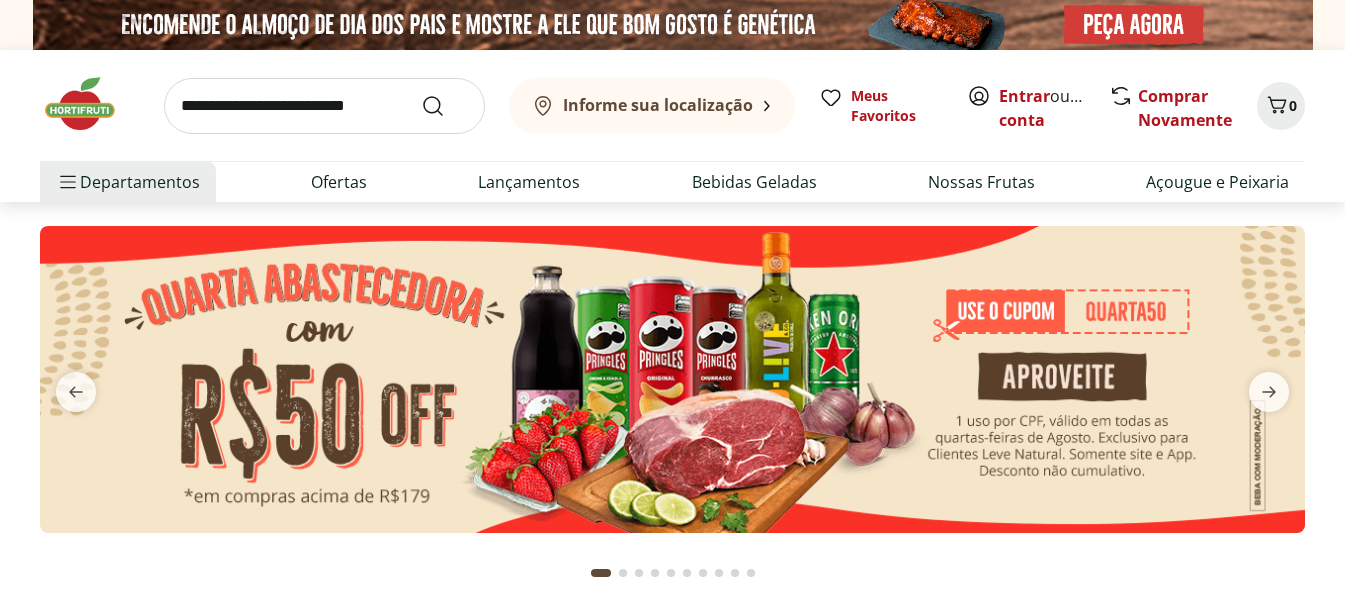 scroll, scrollTop: 0, scrollLeft: 0, axis: both 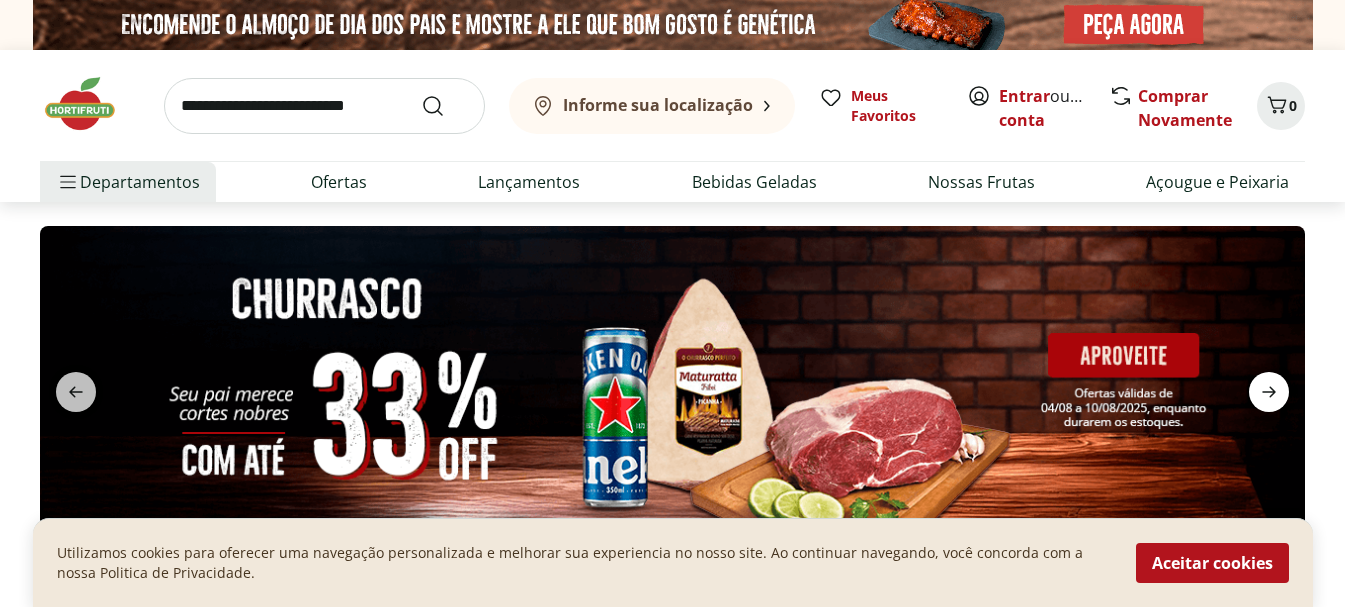 click 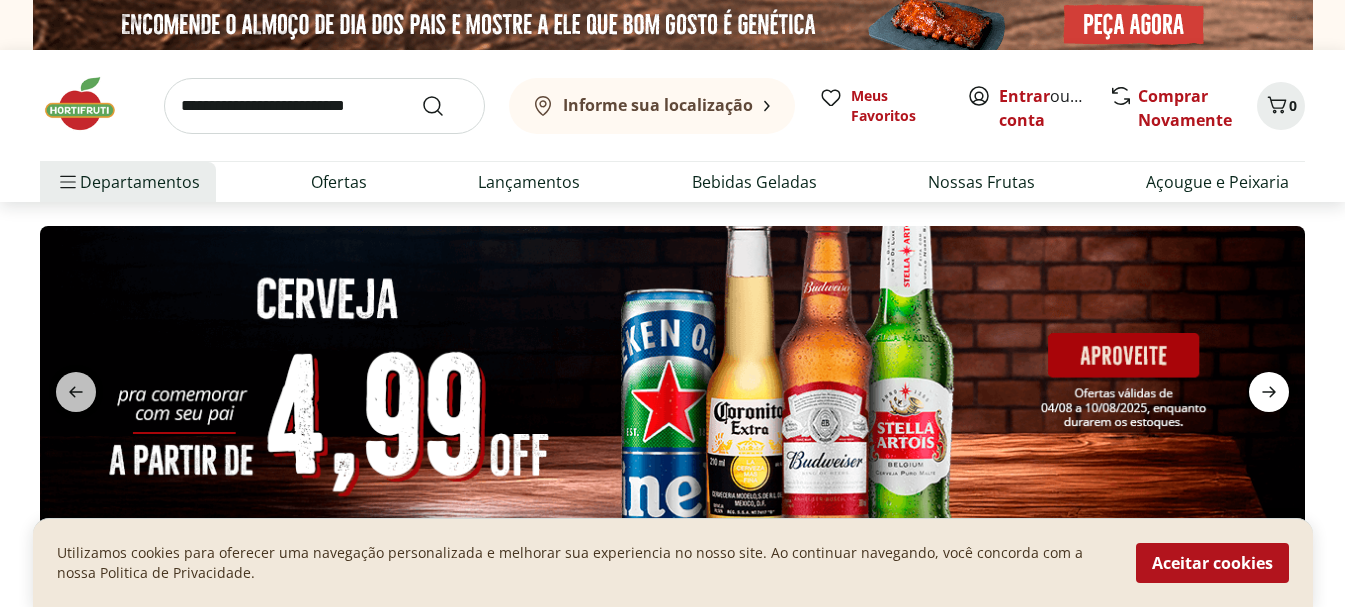 click 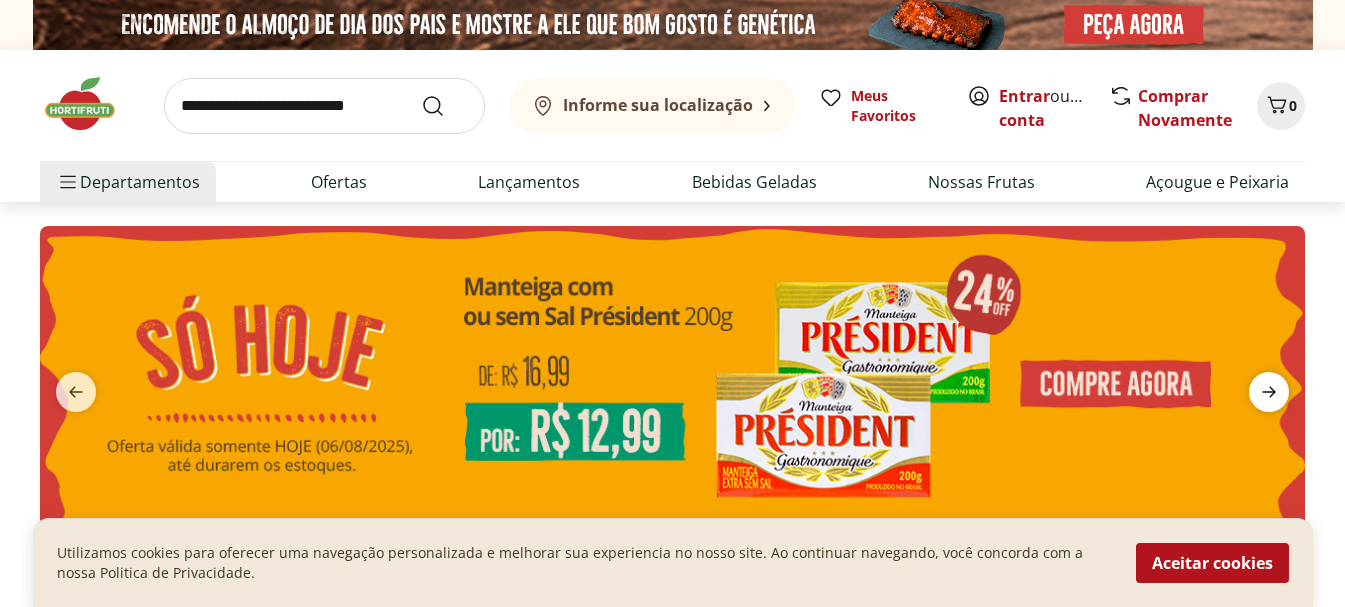 click 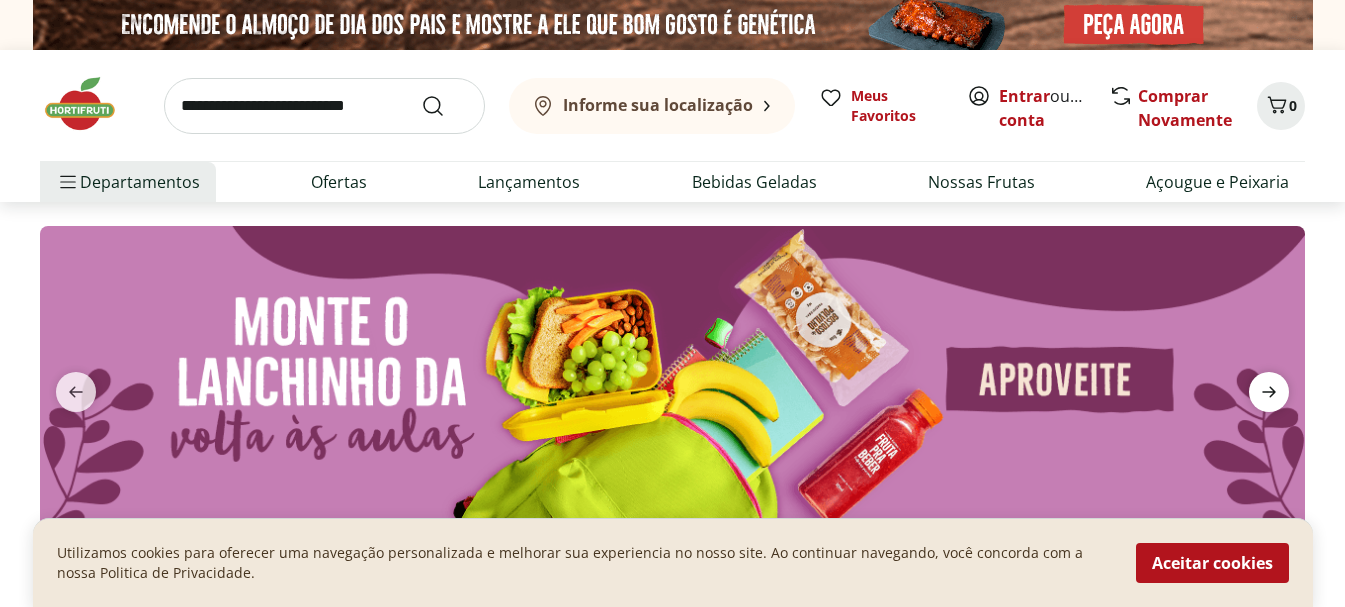 click 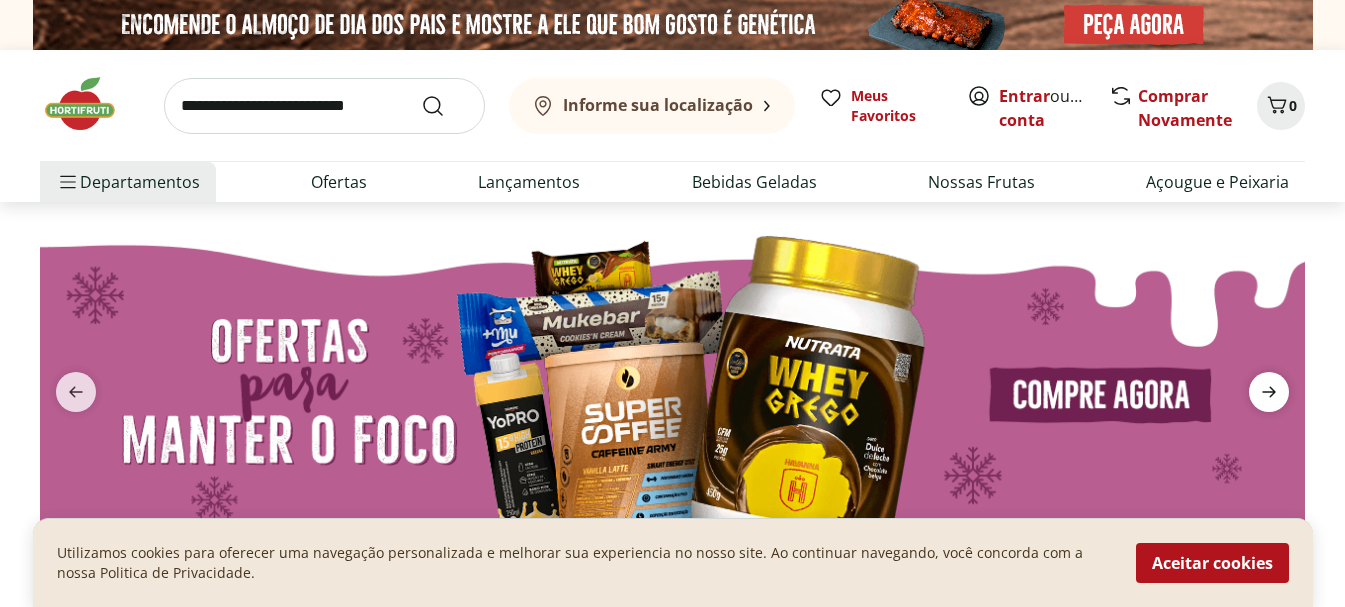 click 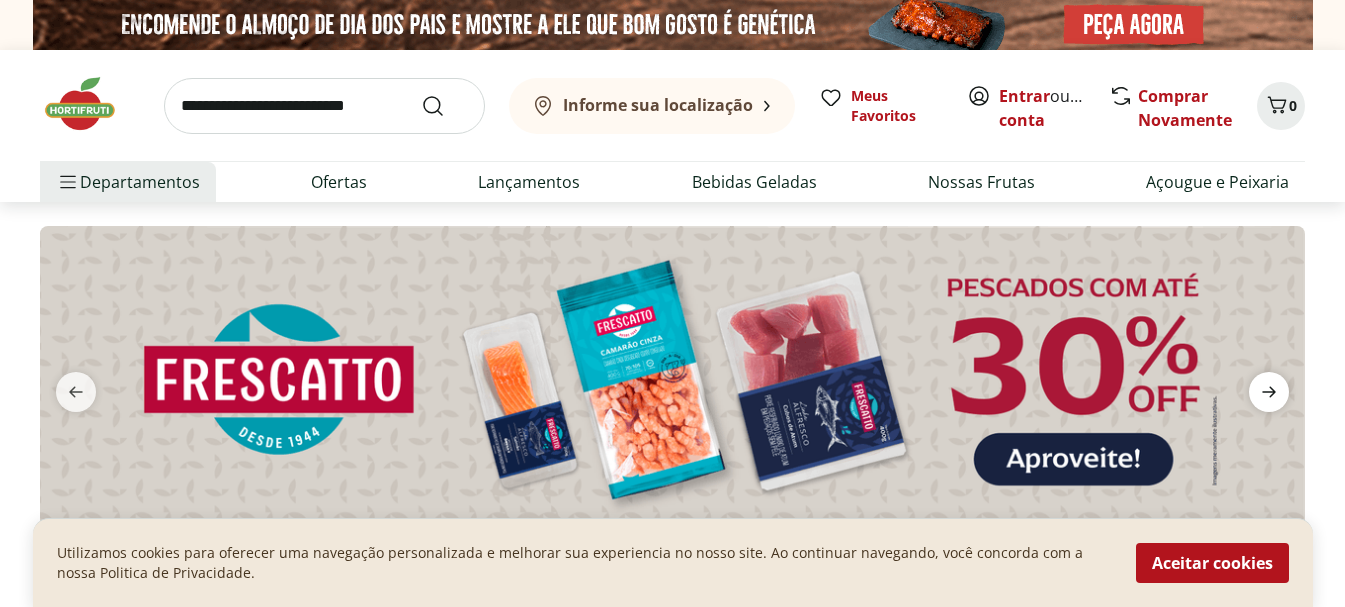 click 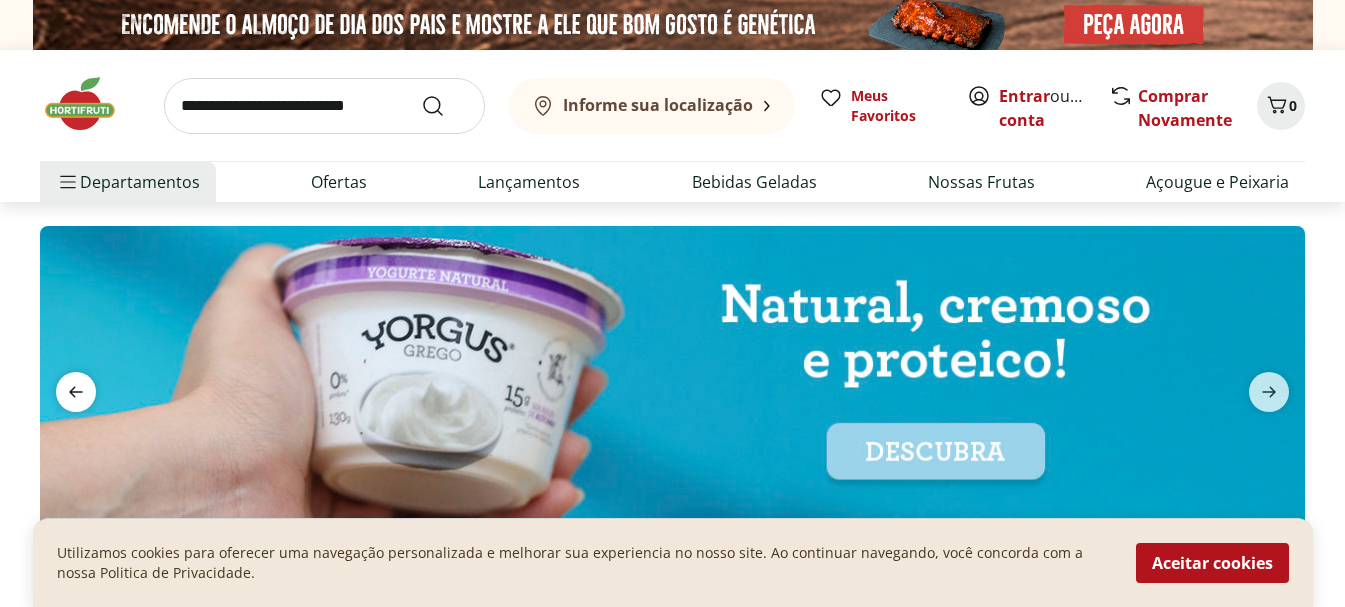 click 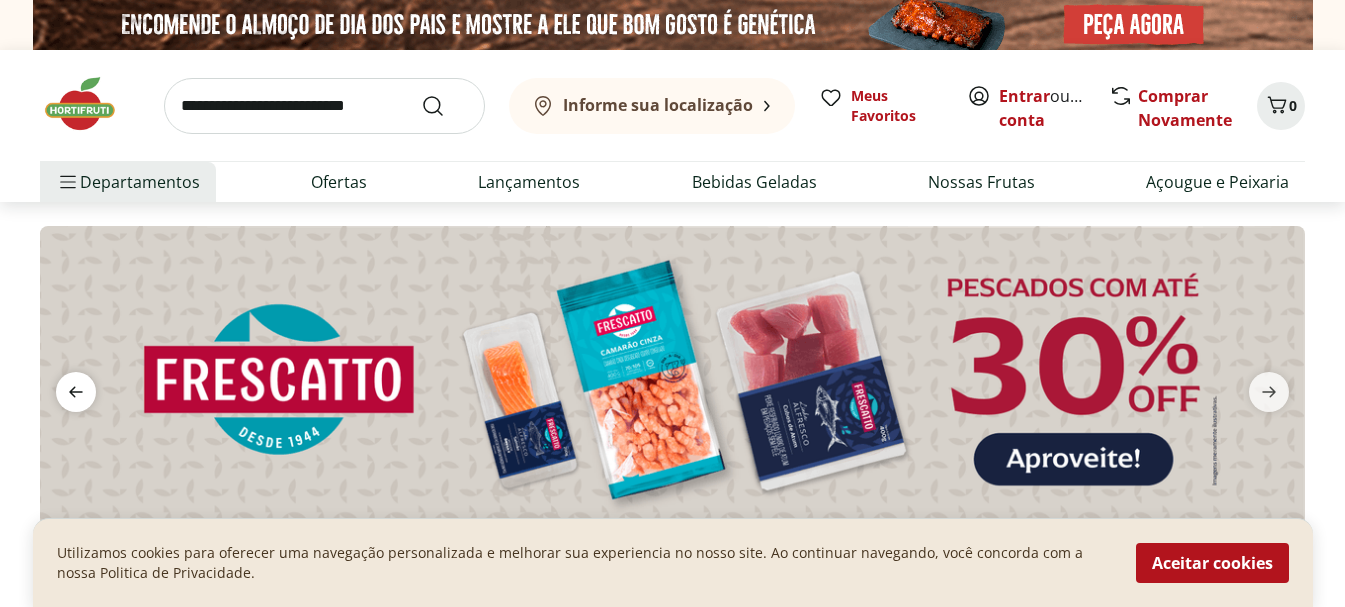 click 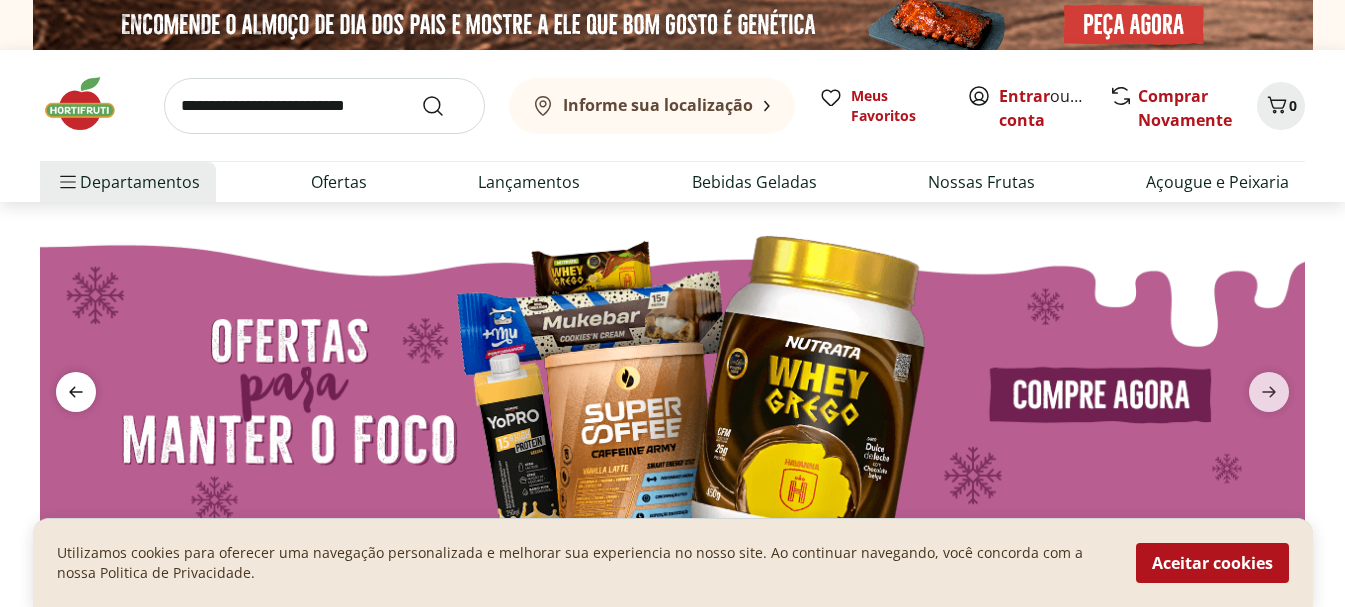 click 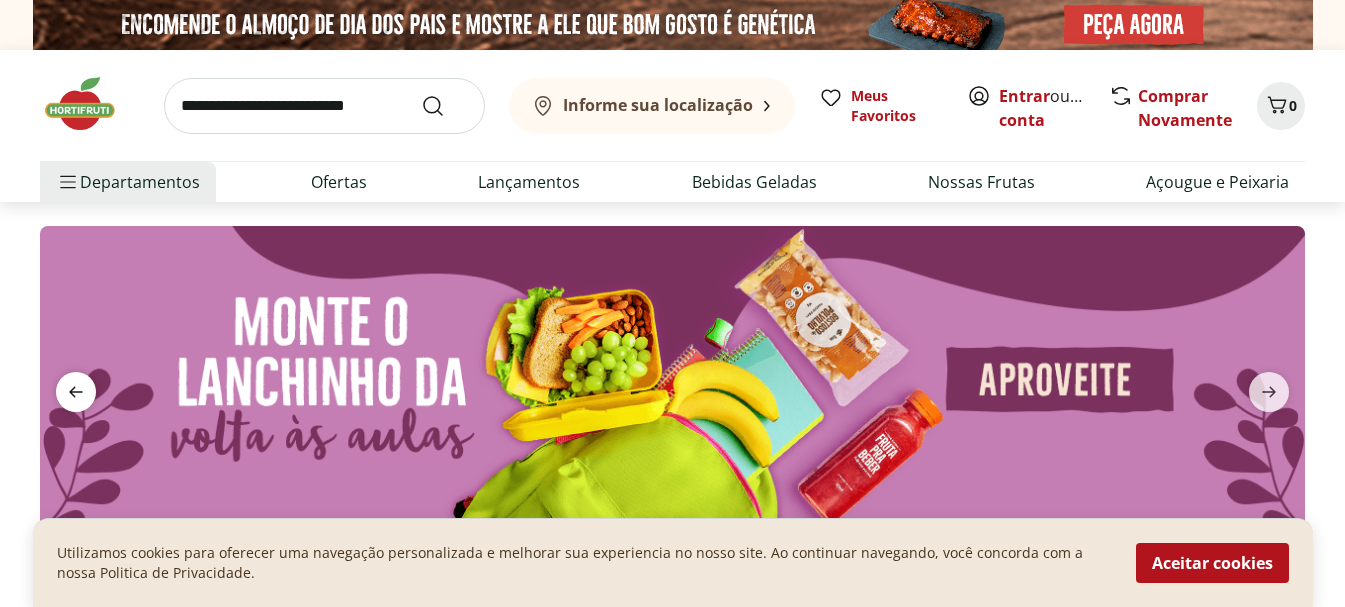 click 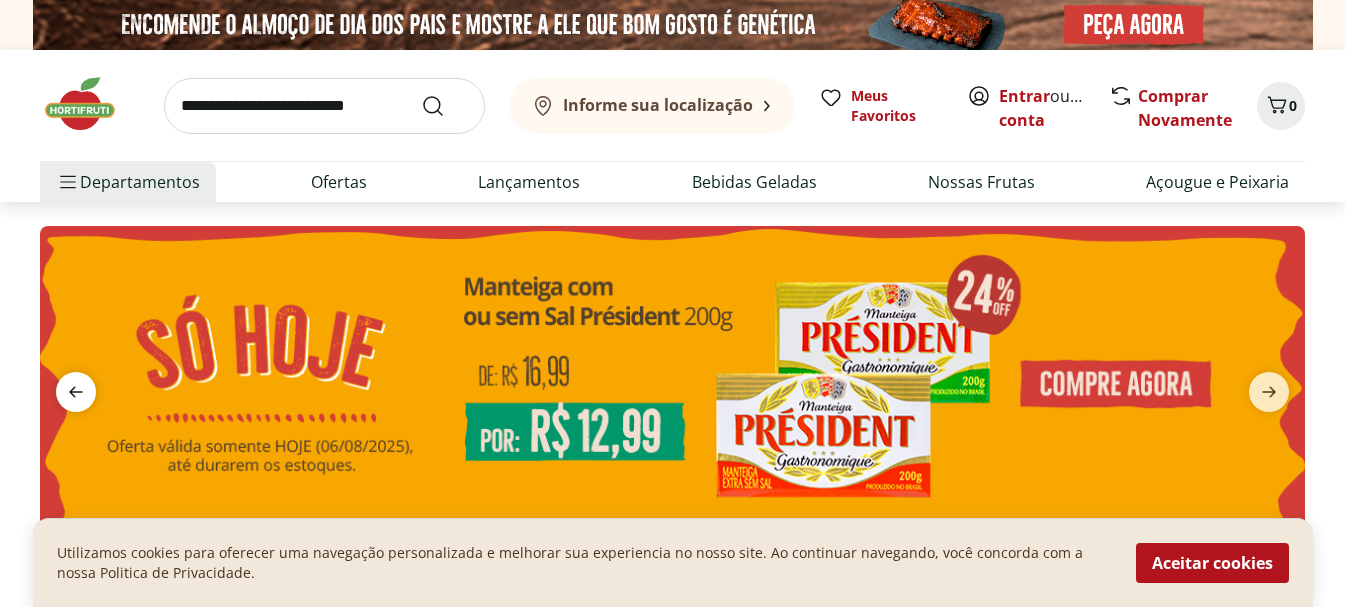 click 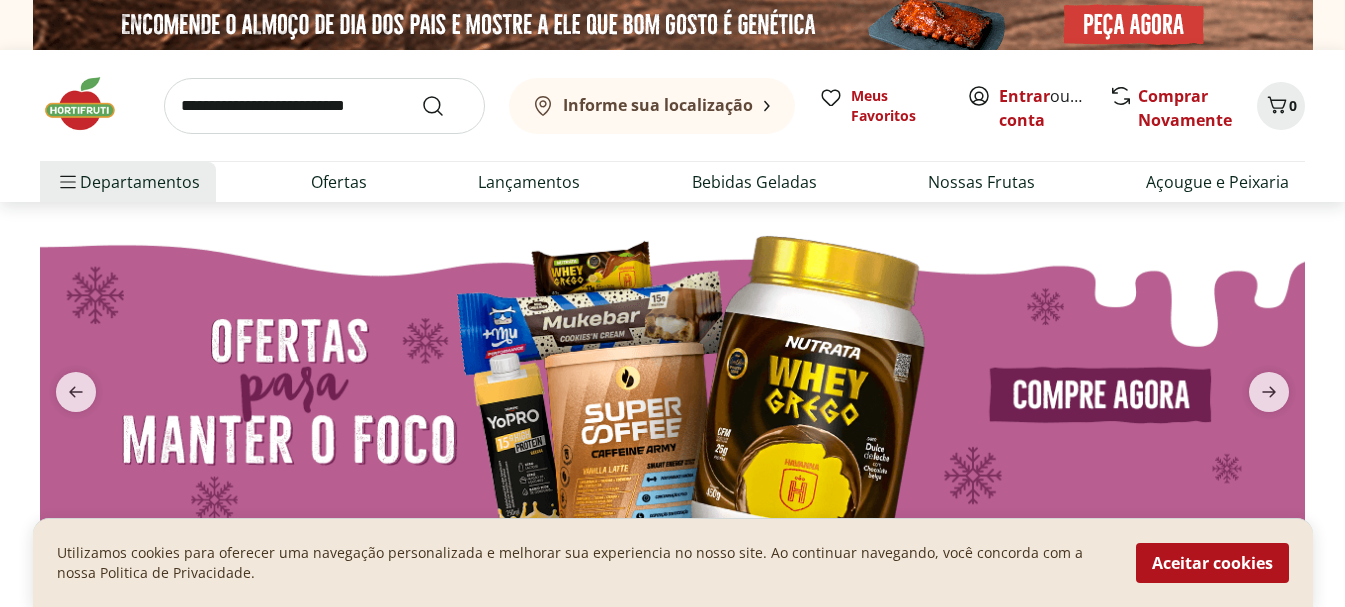 scroll, scrollTop: 100, scrollLeft: 0, axis: vertical 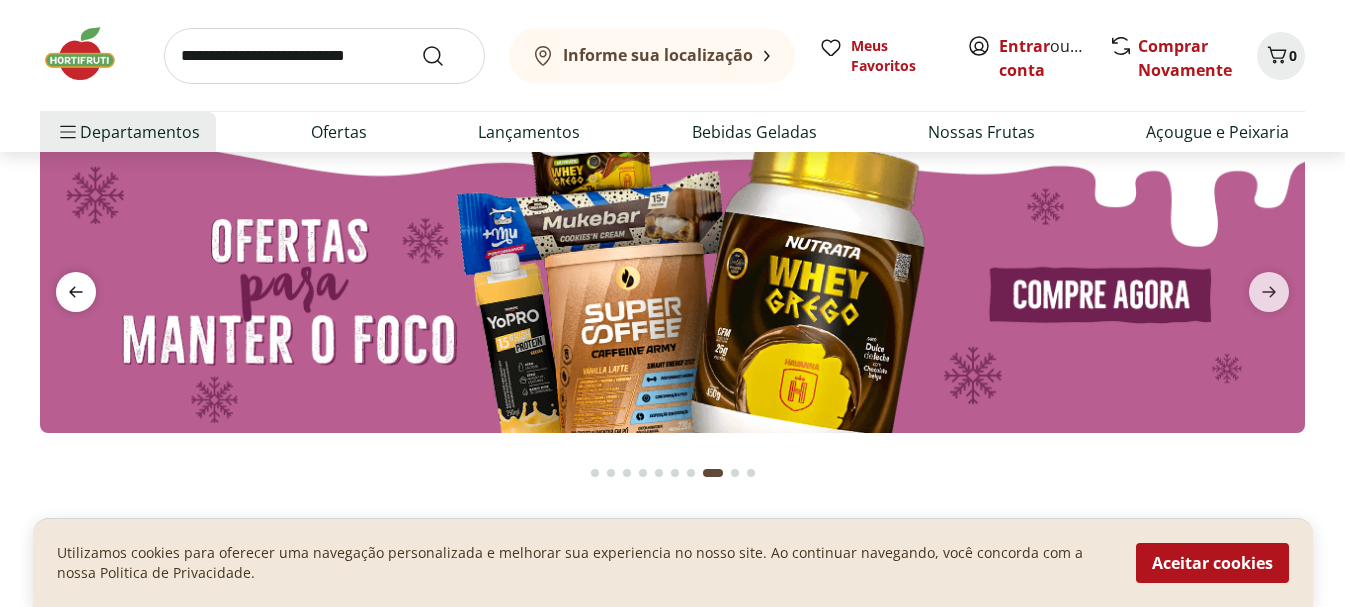 click 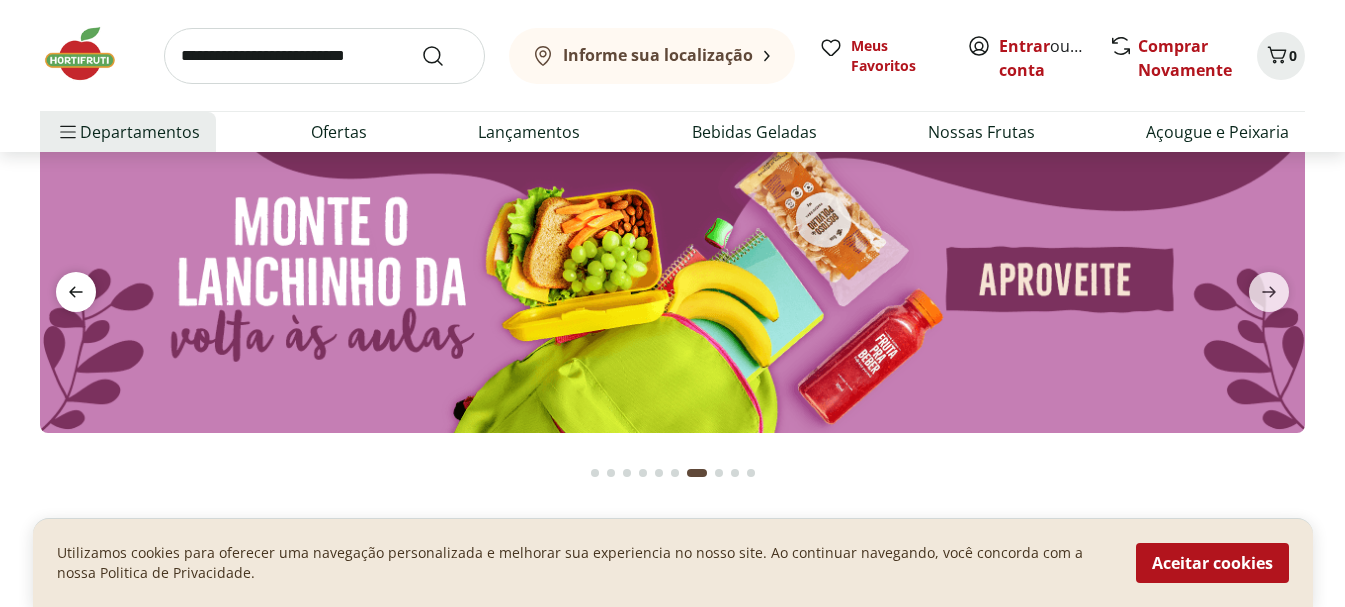 click 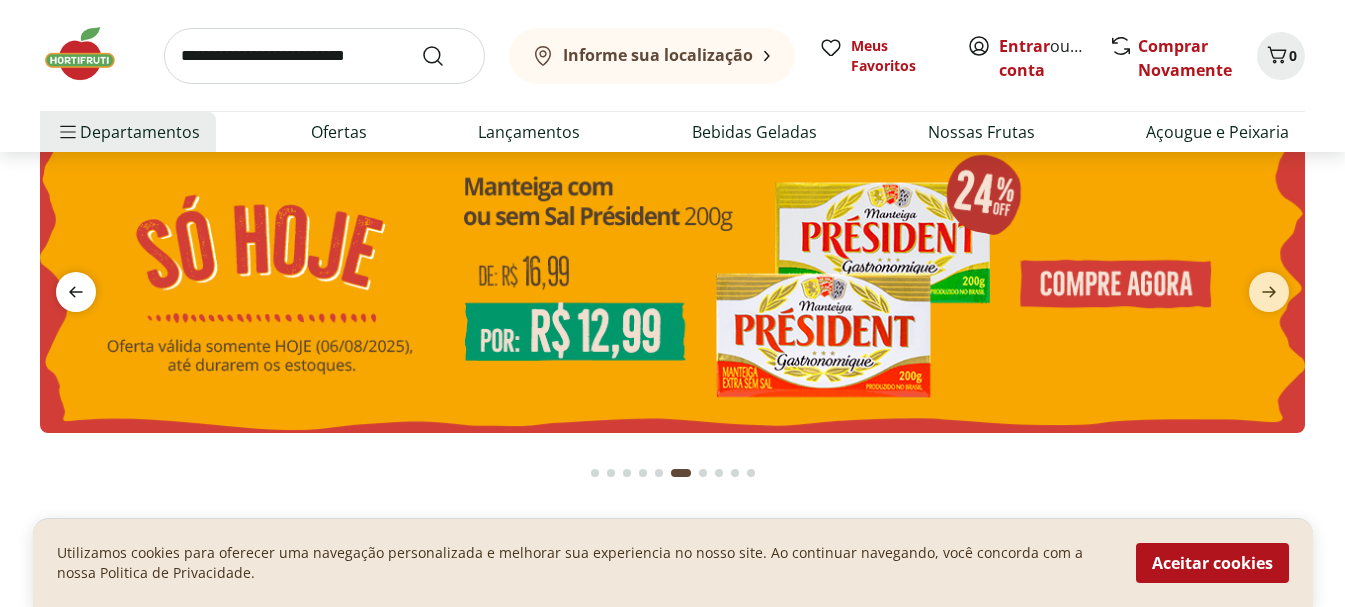 click 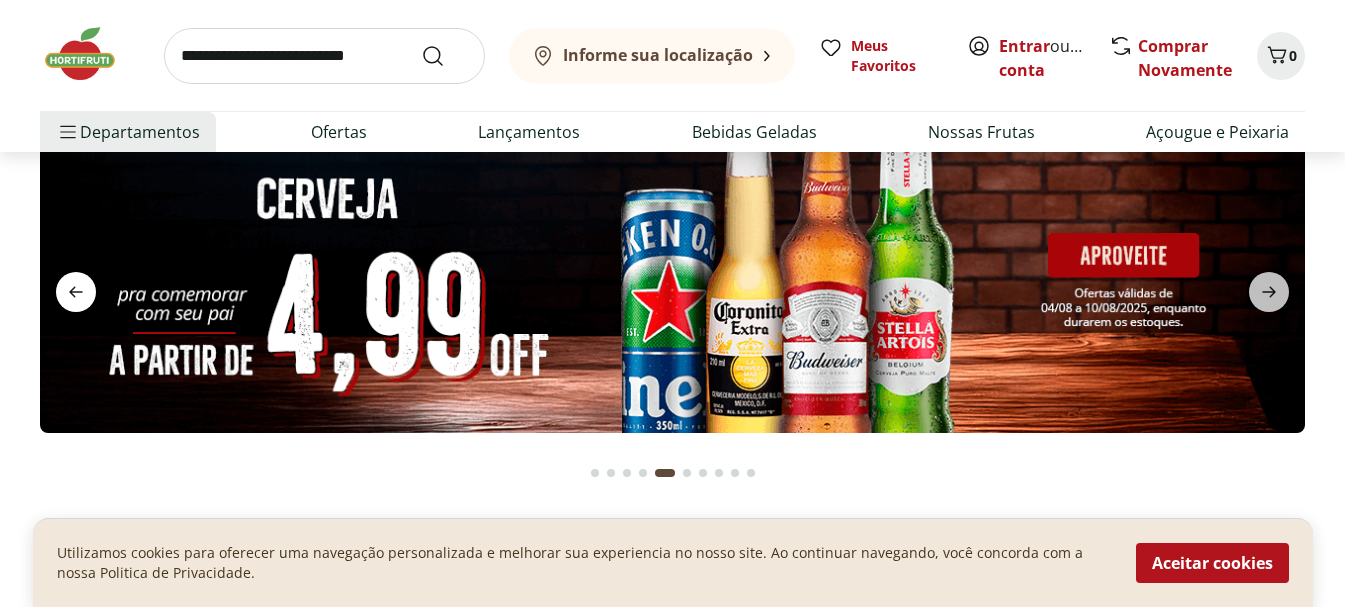 click 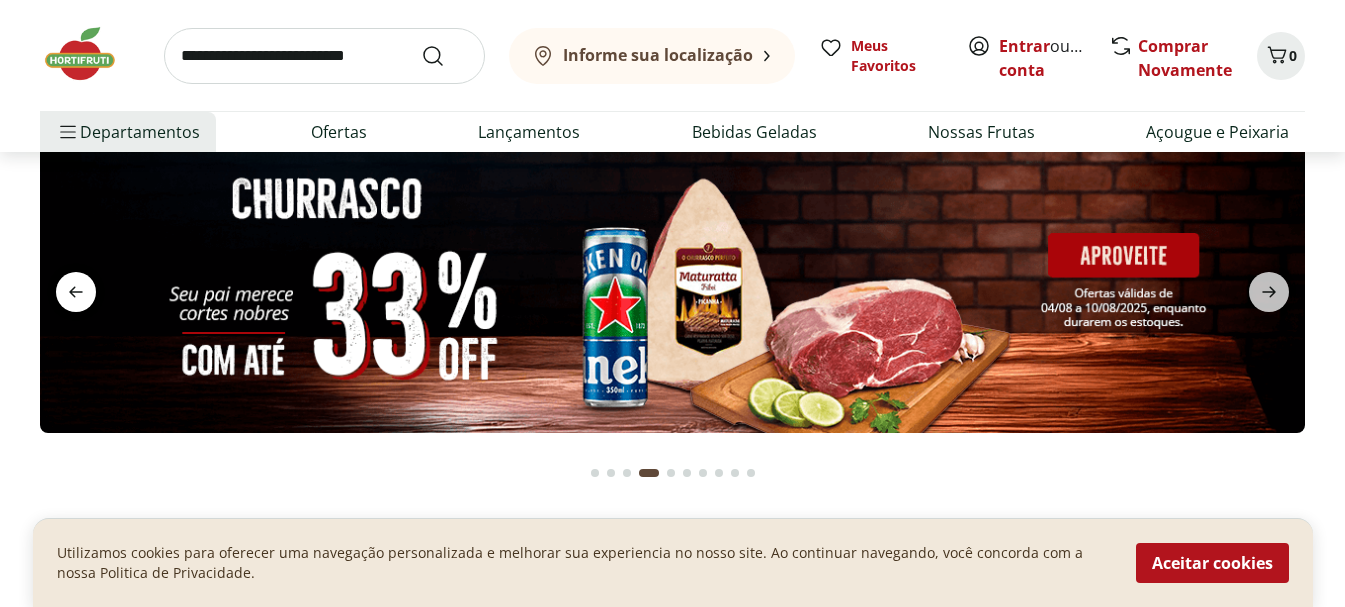 click 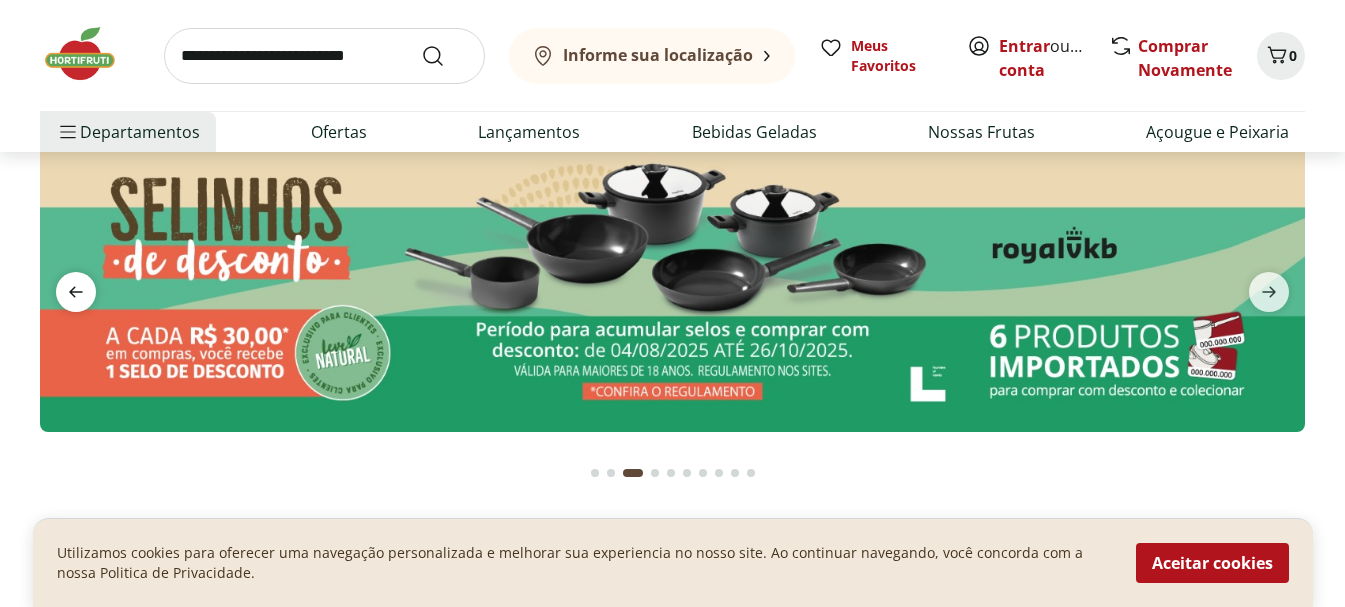 click 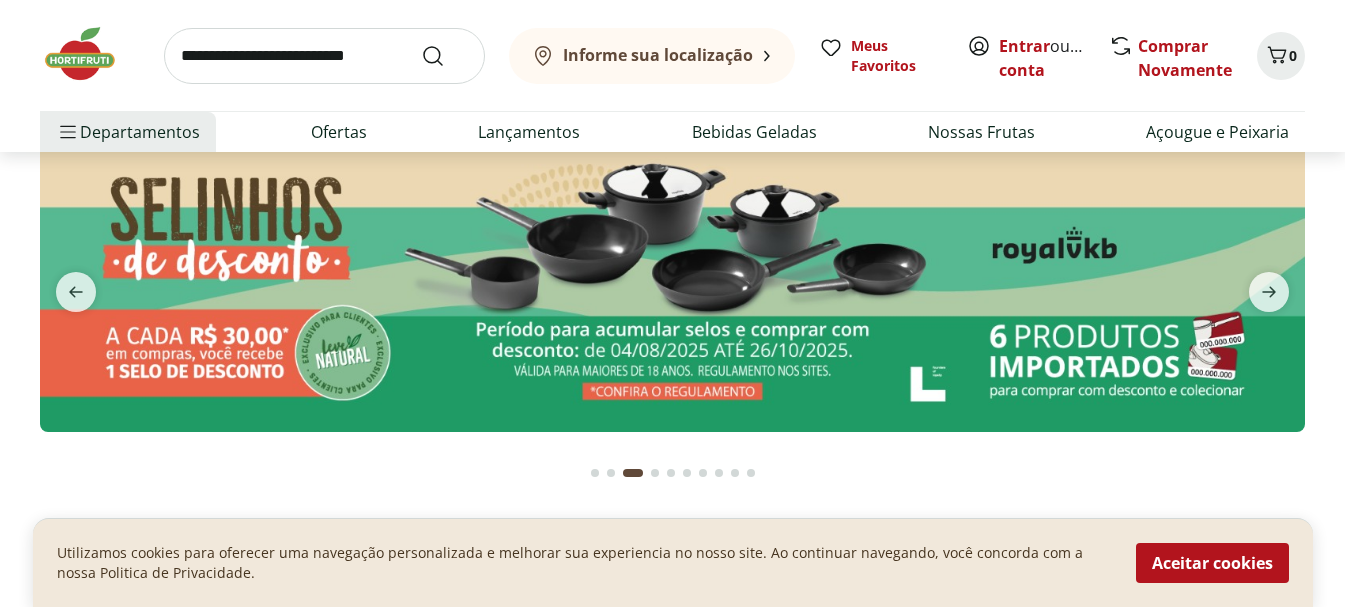 type 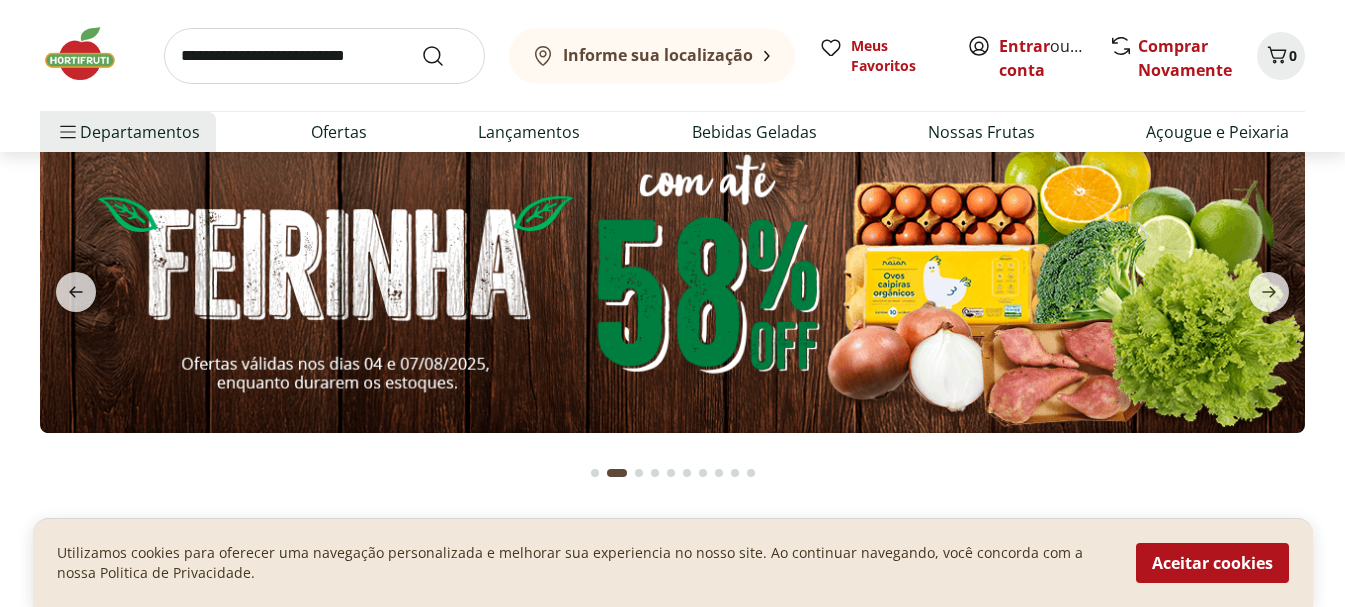 click at bounding box center (76, 292) 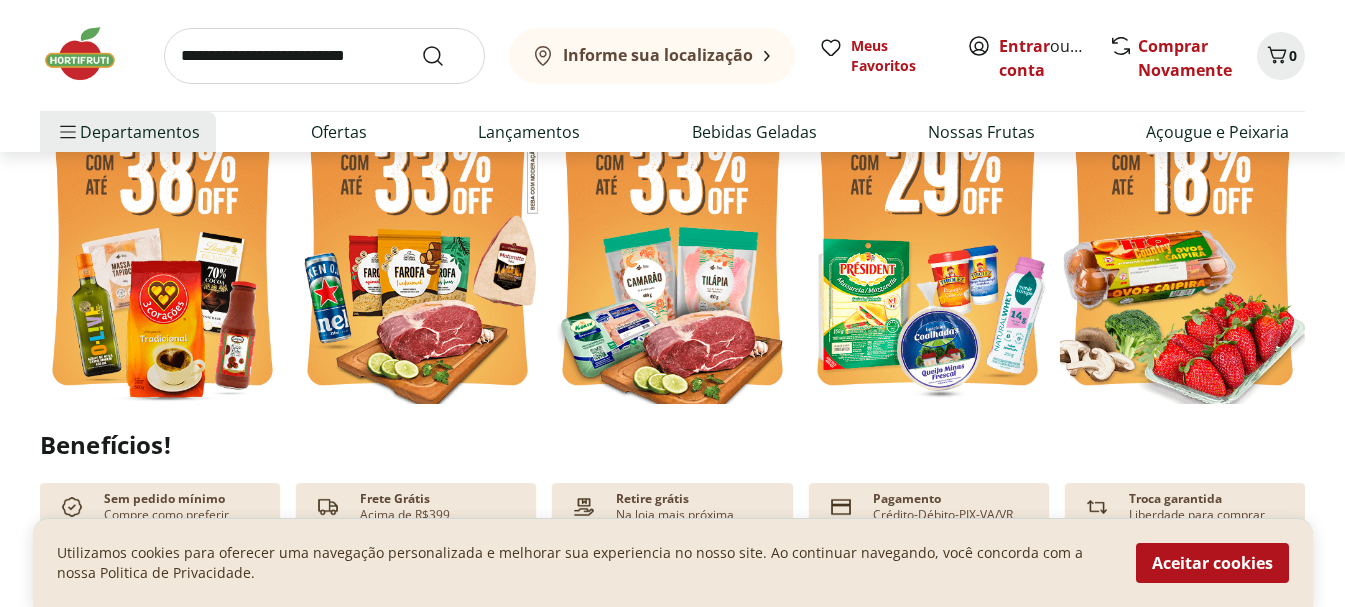 scroll, scrollTop: 0, scrollLeft: 0, axis: both 